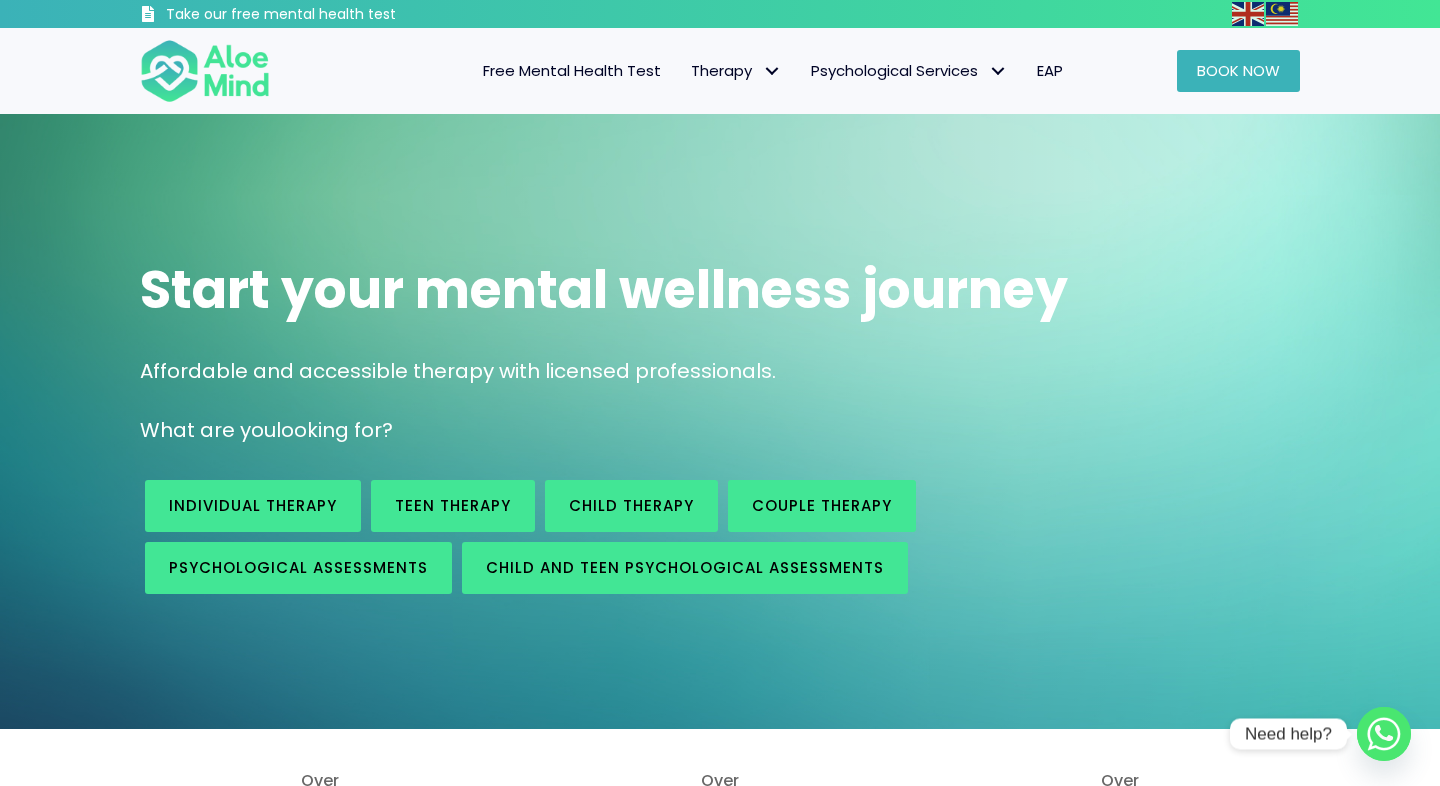 scroll, scrollTop: 0, scrollLeft: 0, axis: both 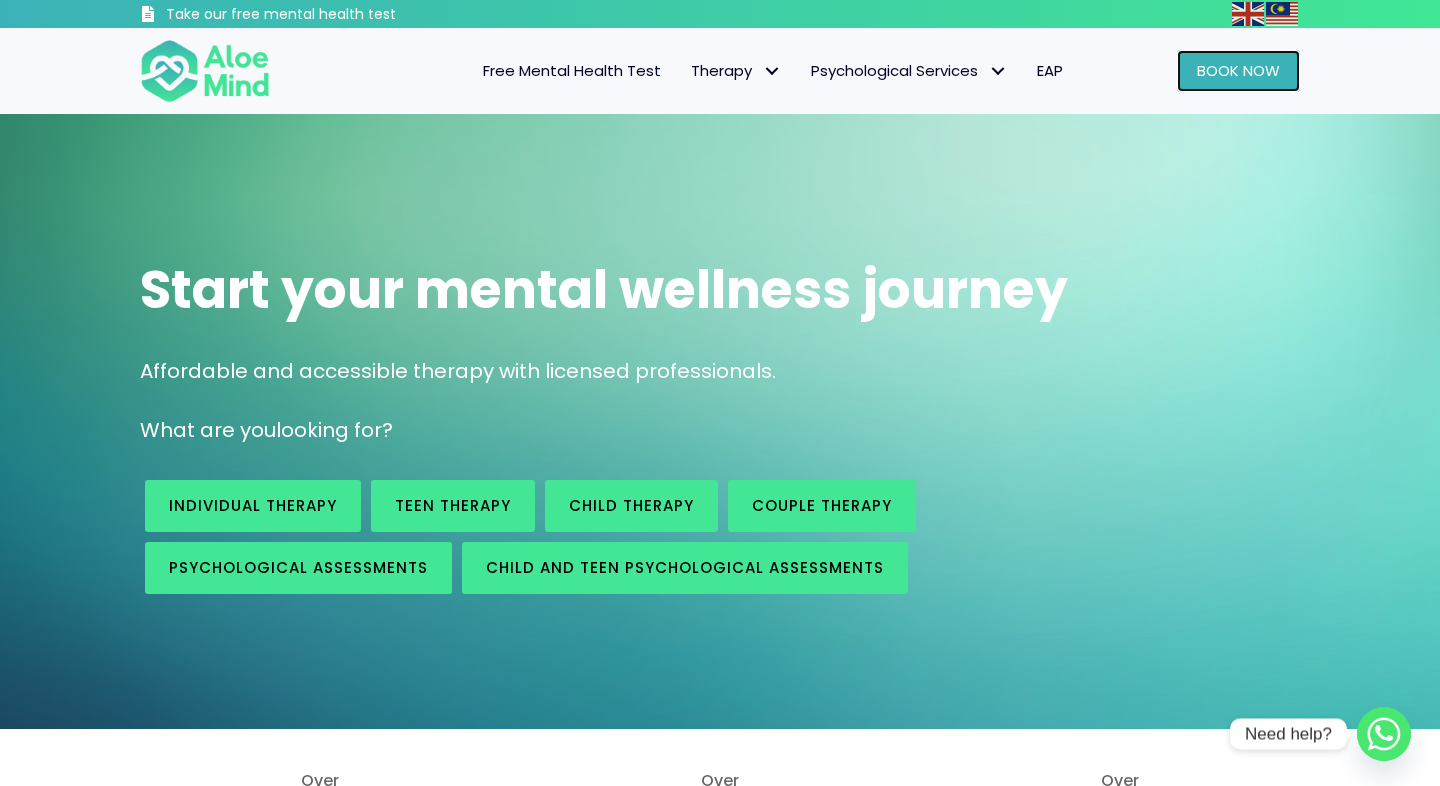 click on "Book Now" at bounding box center (1238, 71) 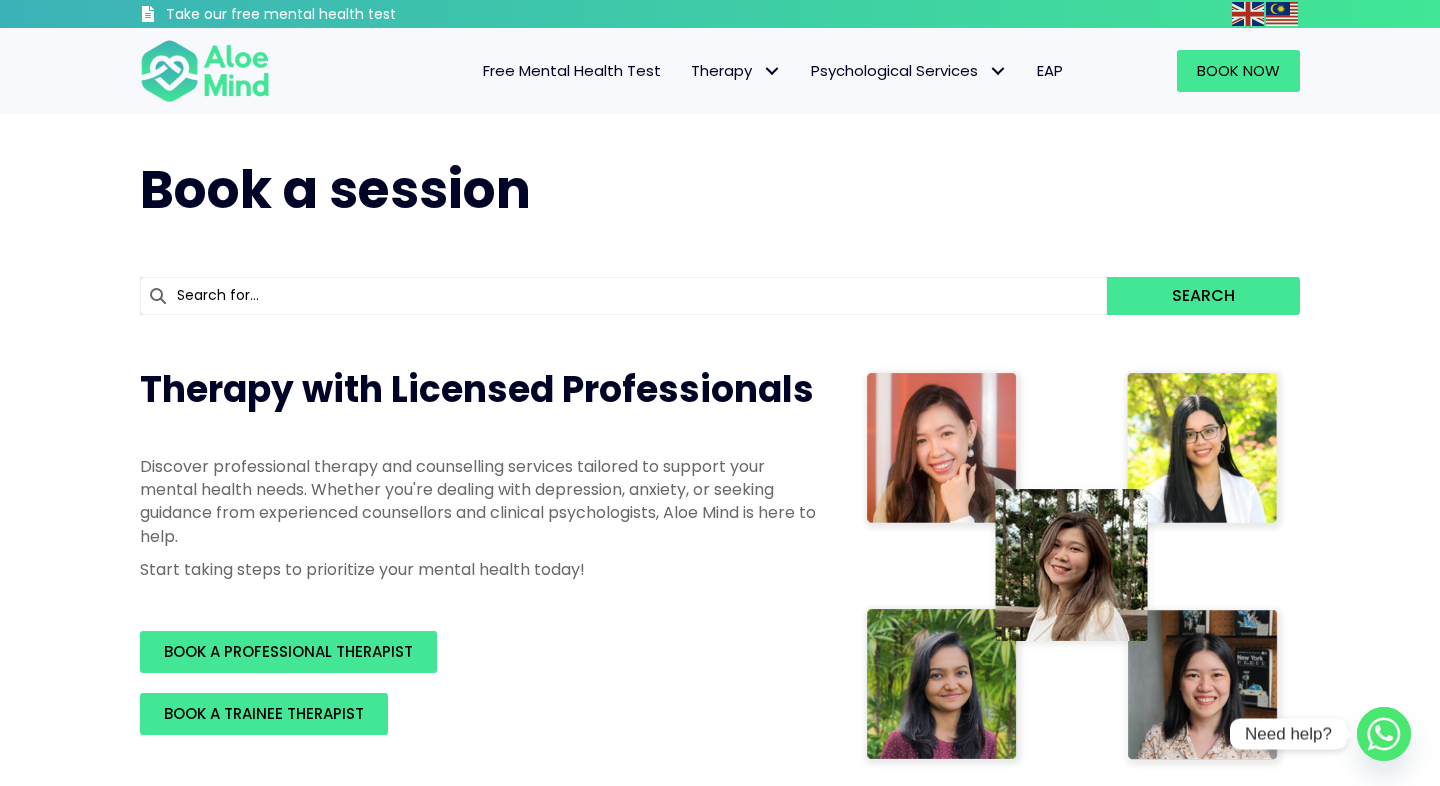scroll, scrollTop: 0, scrollLeft: 0, axis: both 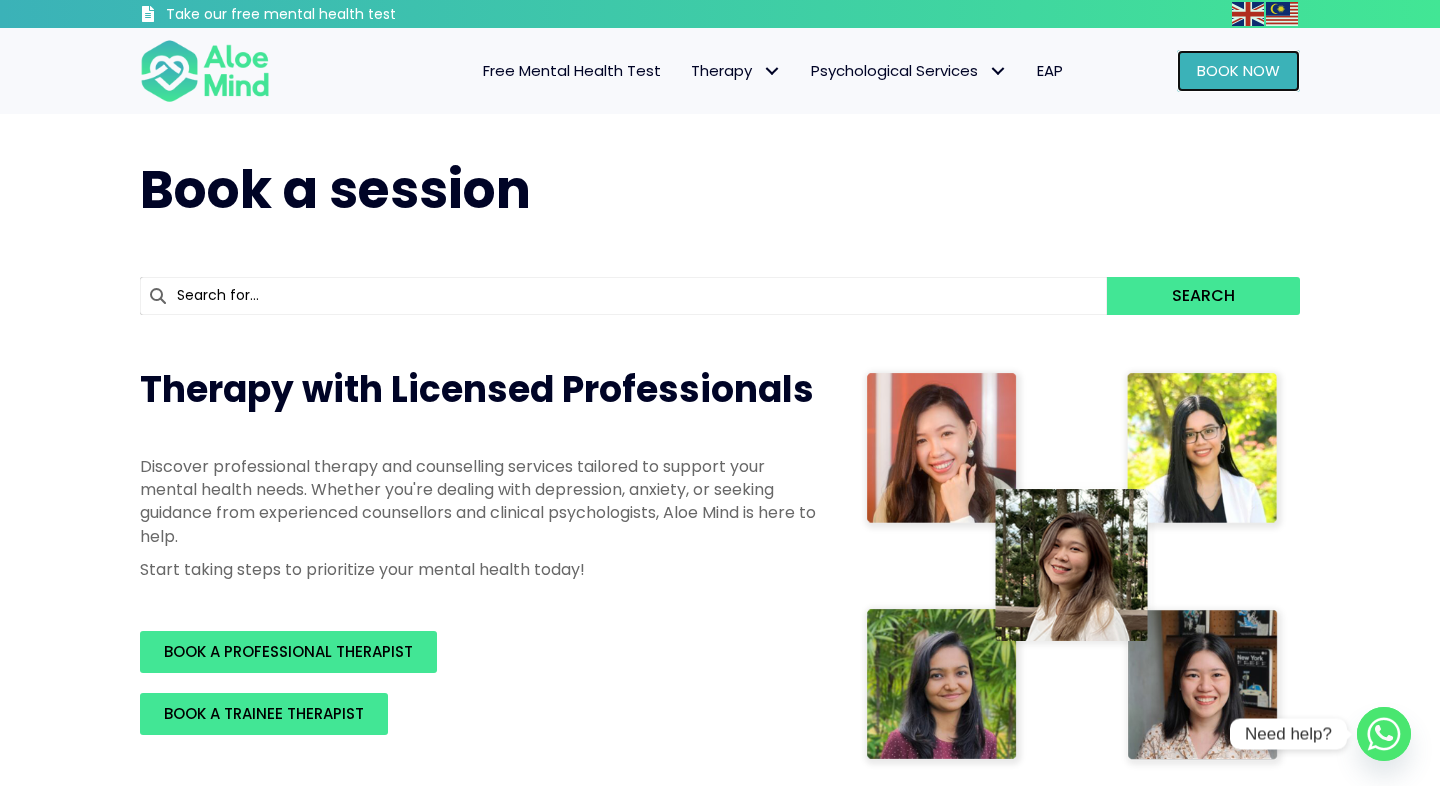 click on "Book Now" at bounding box center [1238, 70] 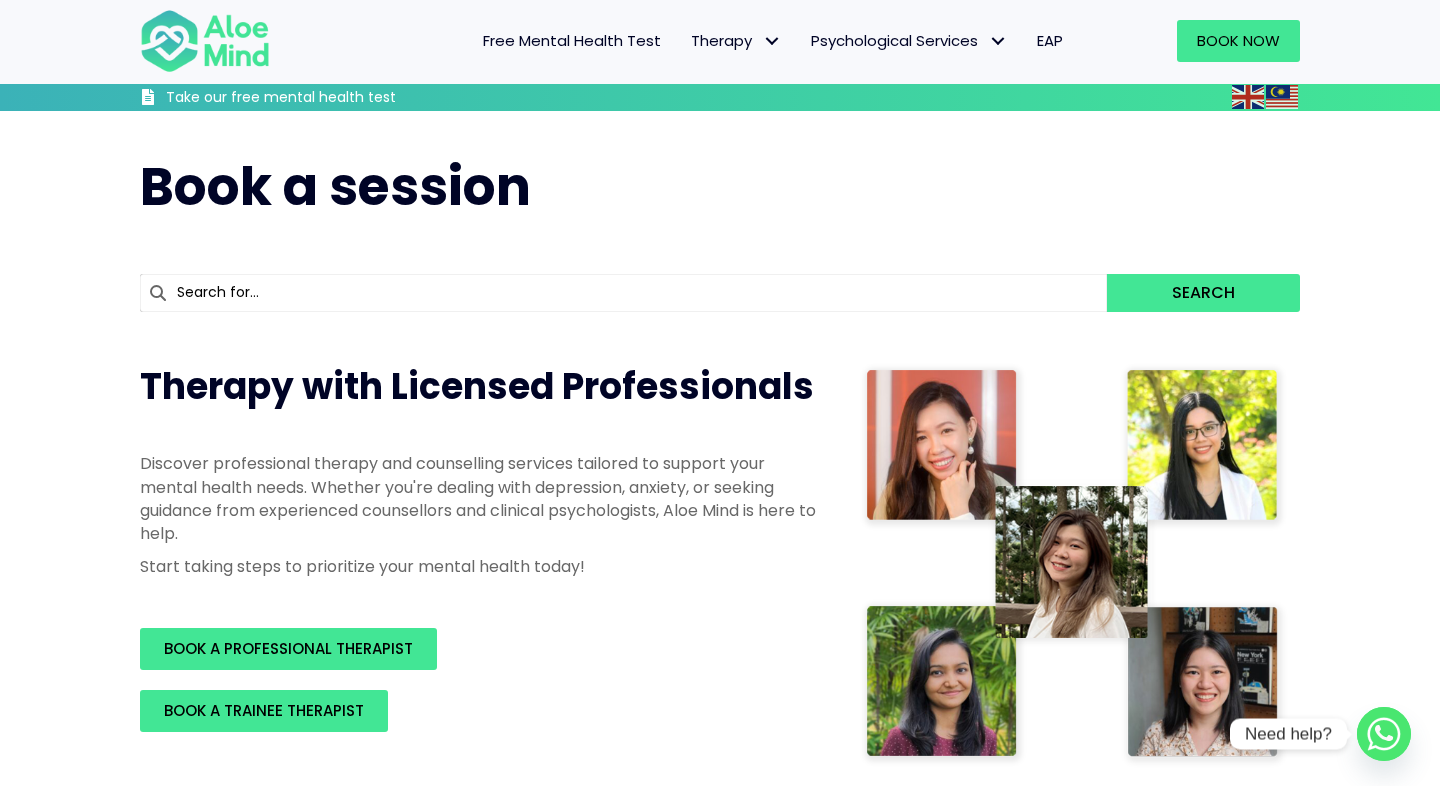 scroll, scrollTop: 557, scrollLeft: 0, axis: vertical 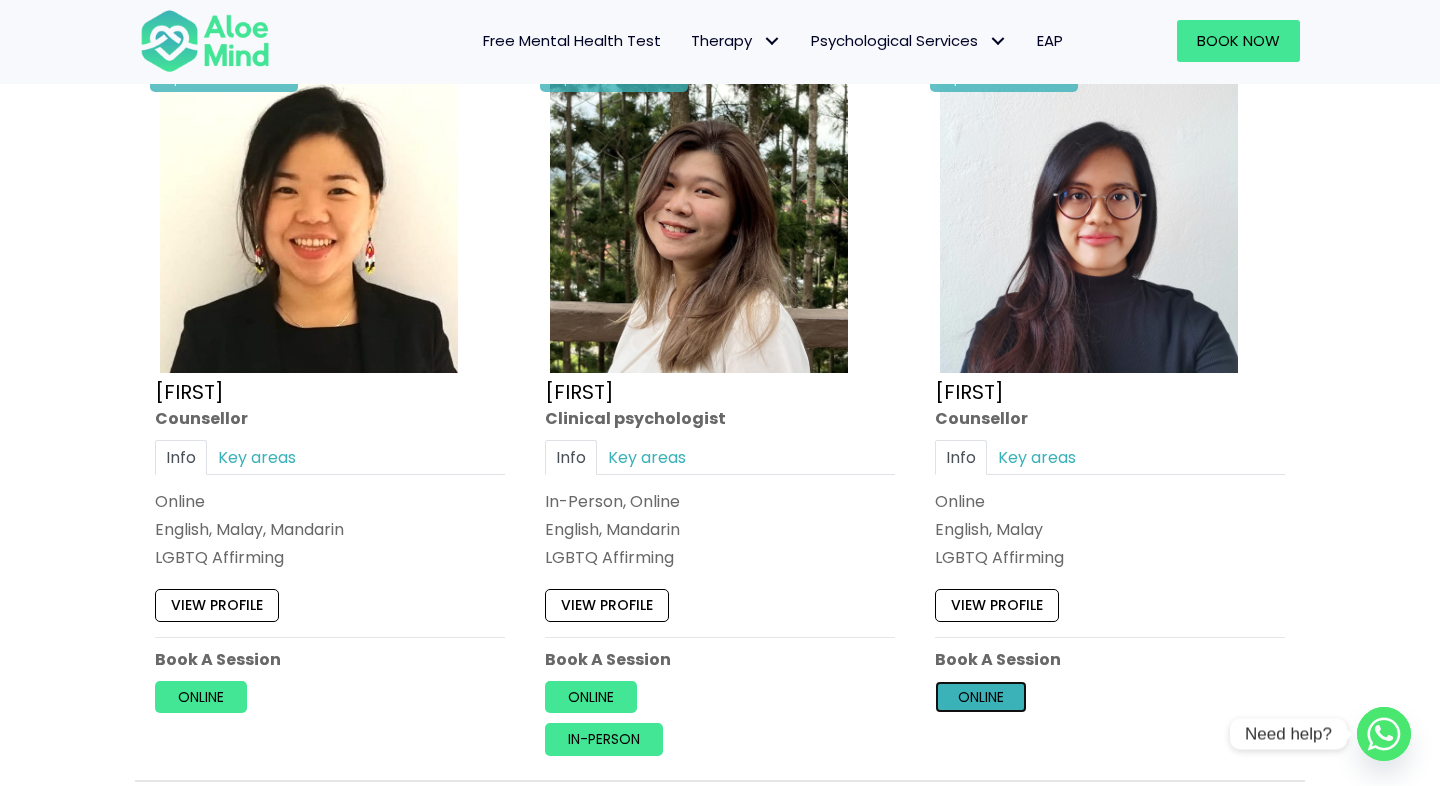 click on "Online" at bounding box center [981, 696] 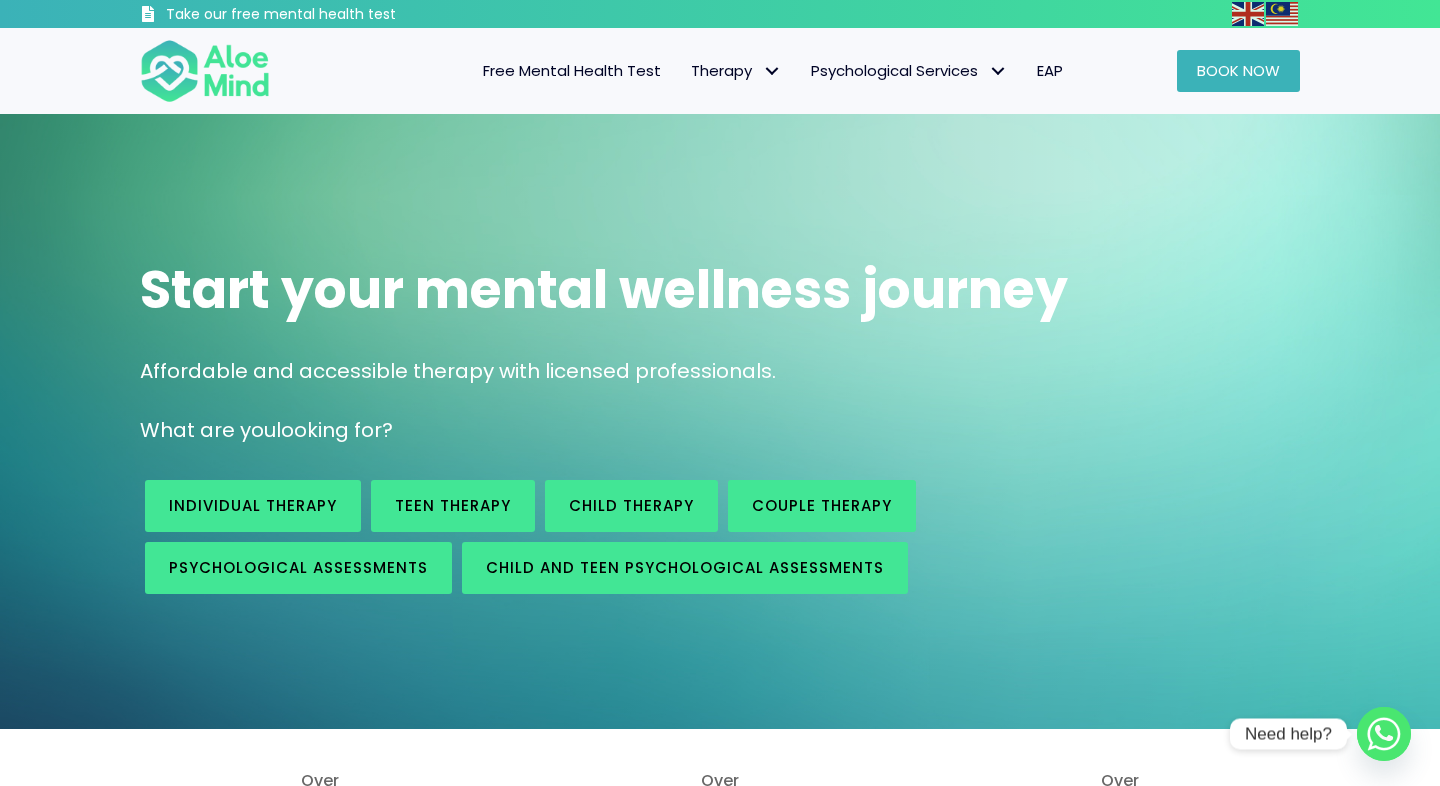 scroll, scrollTop: 0, scrollLeft: 0, axis: both 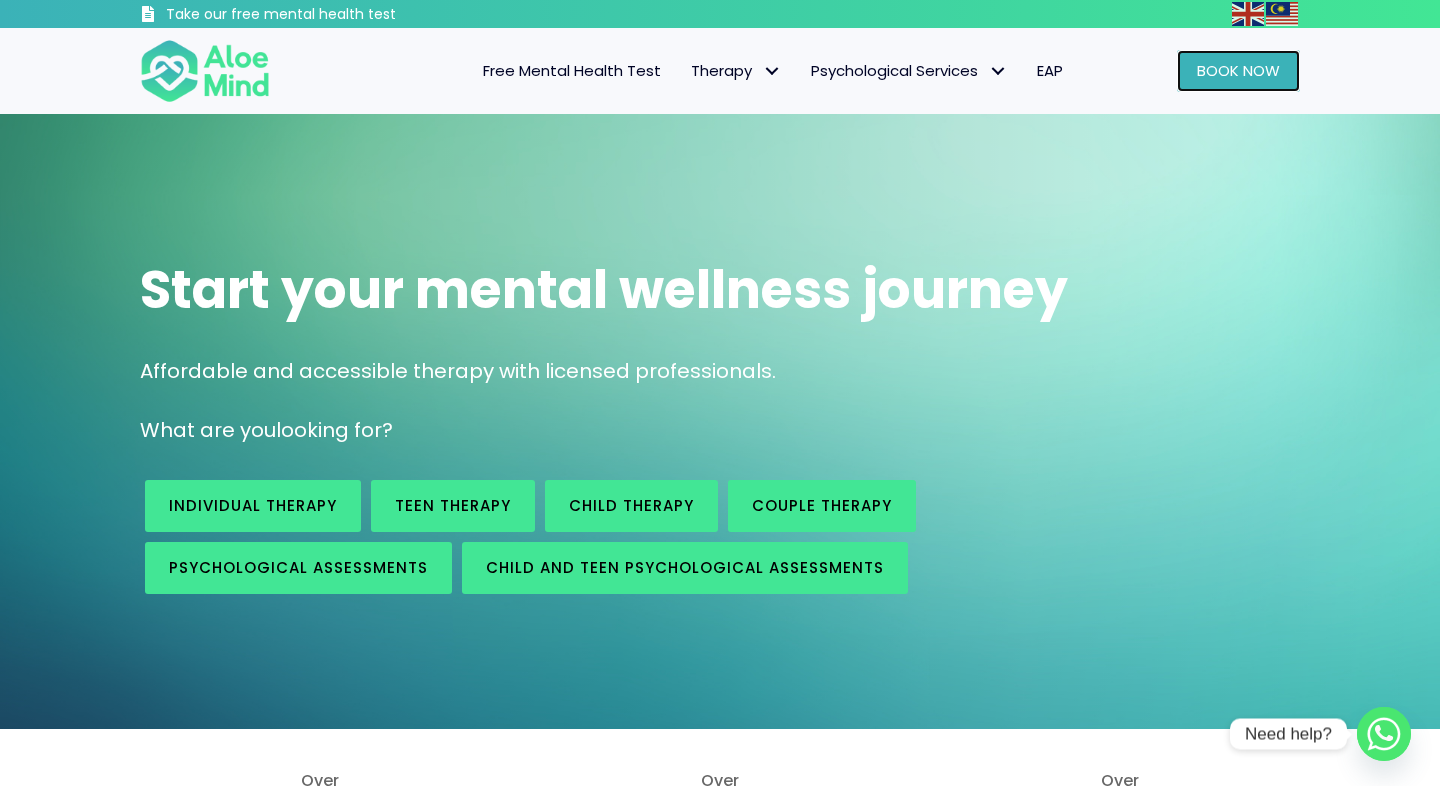click on "Book Now" at bounding box center (1238, 70) 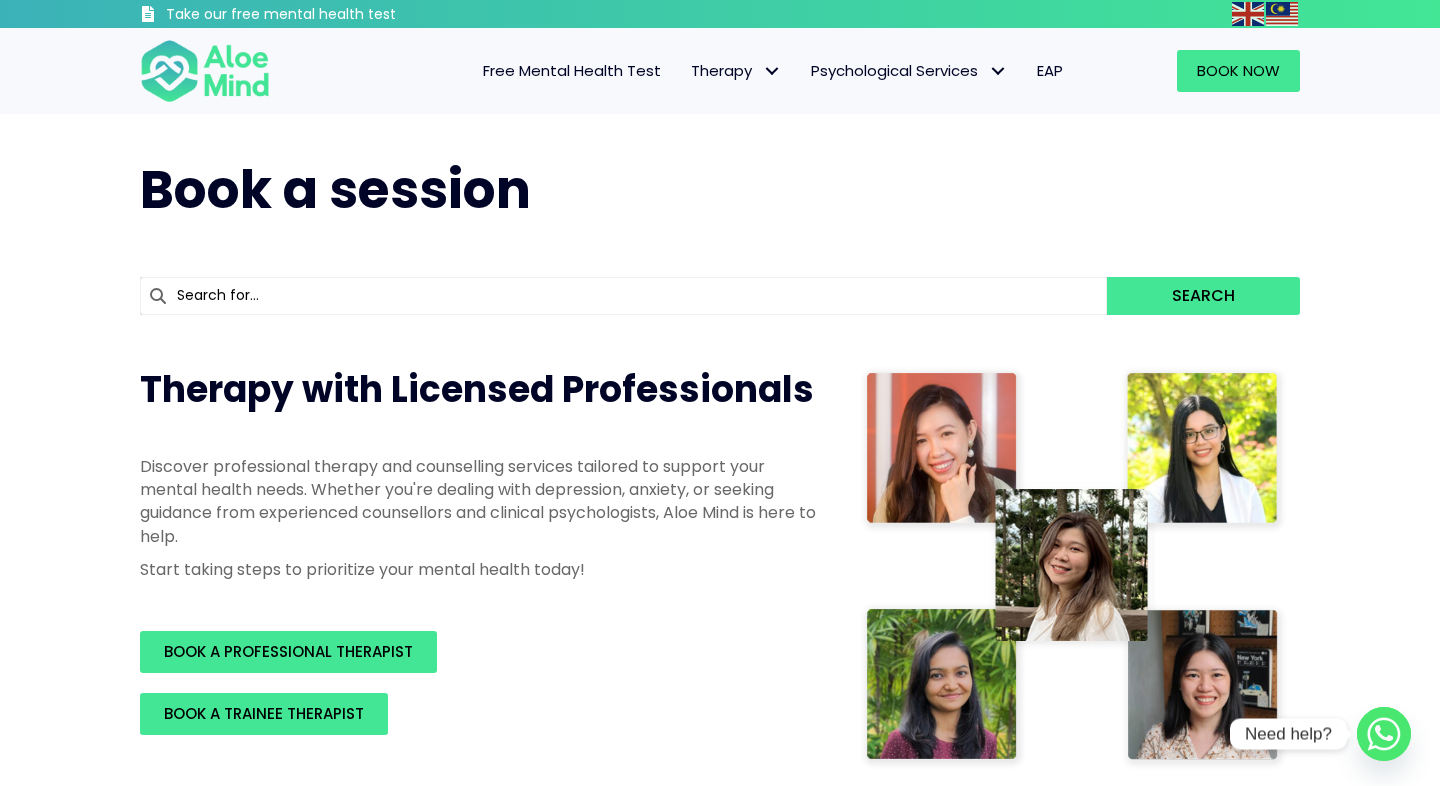 scroll, scrollTop: 0, scrollLeft: 0, axis: both 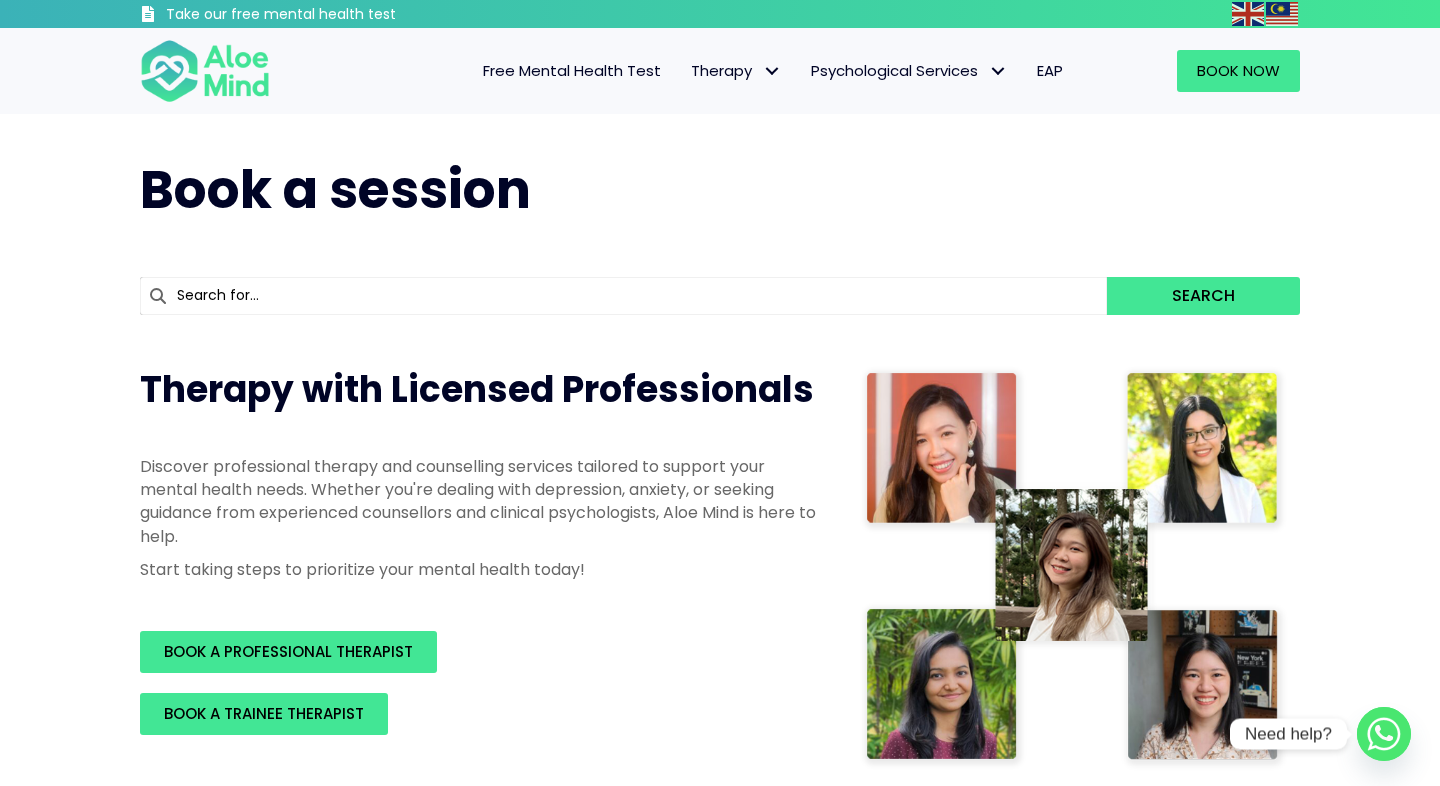click at bounding box center (623, 296) 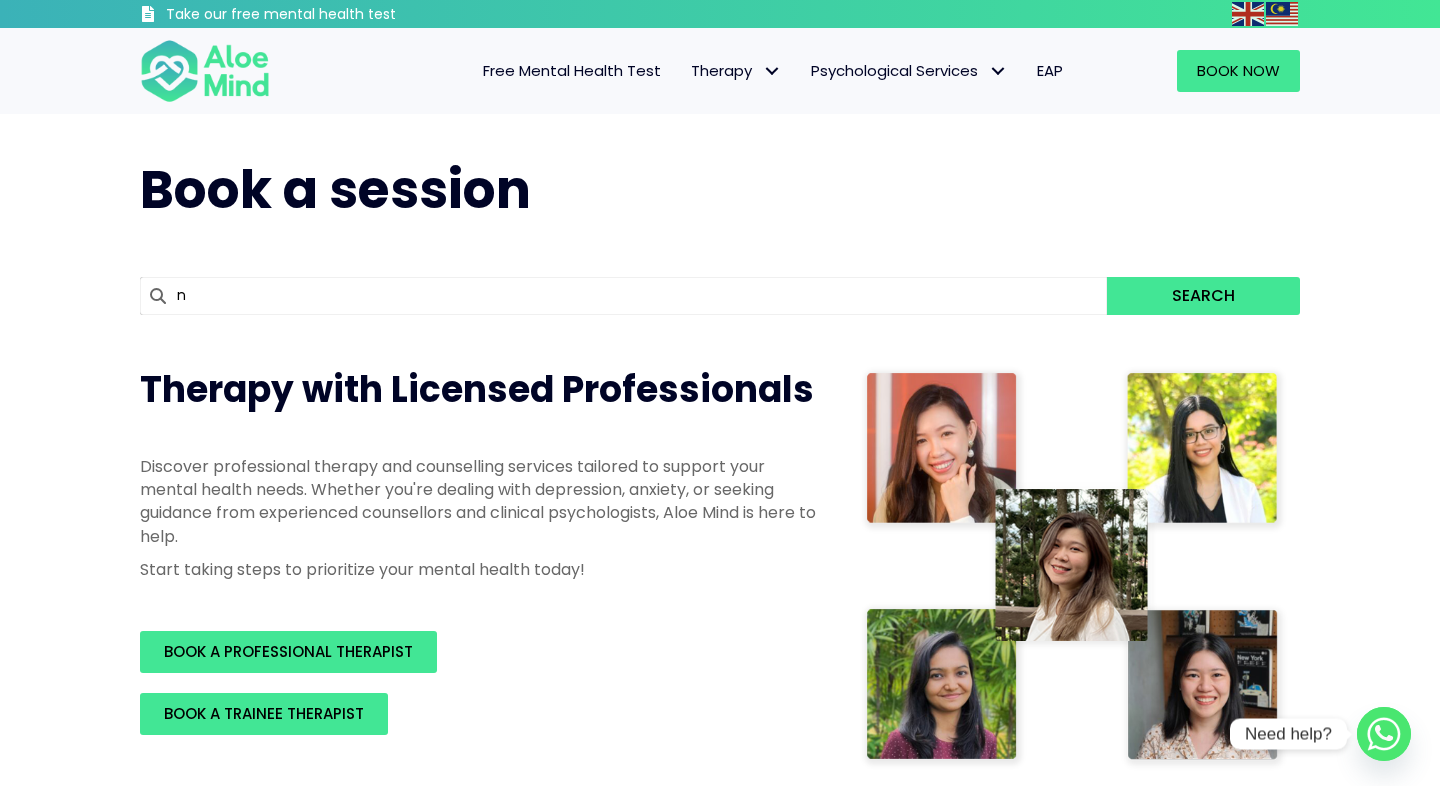 type on "na" 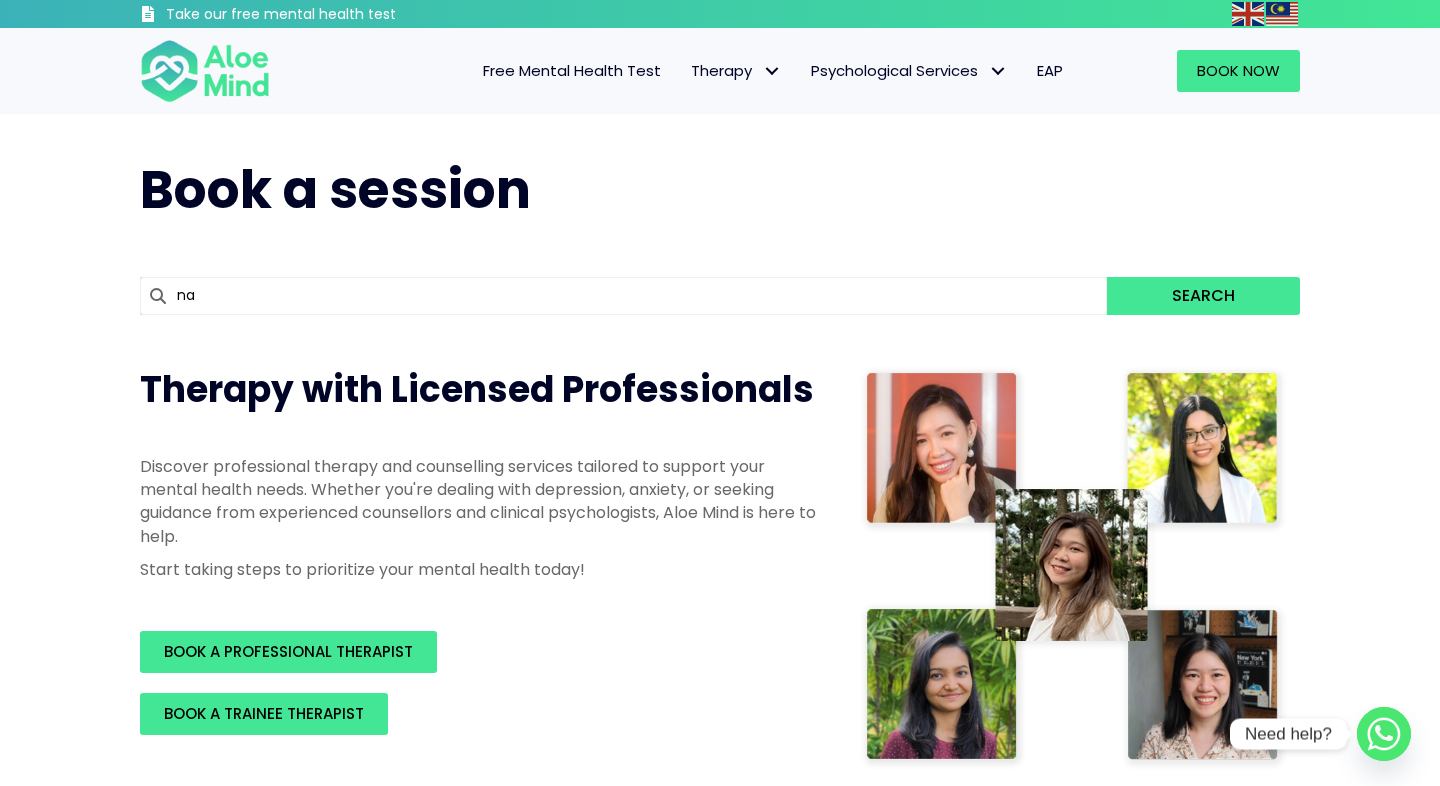 type on "[FIRST]" 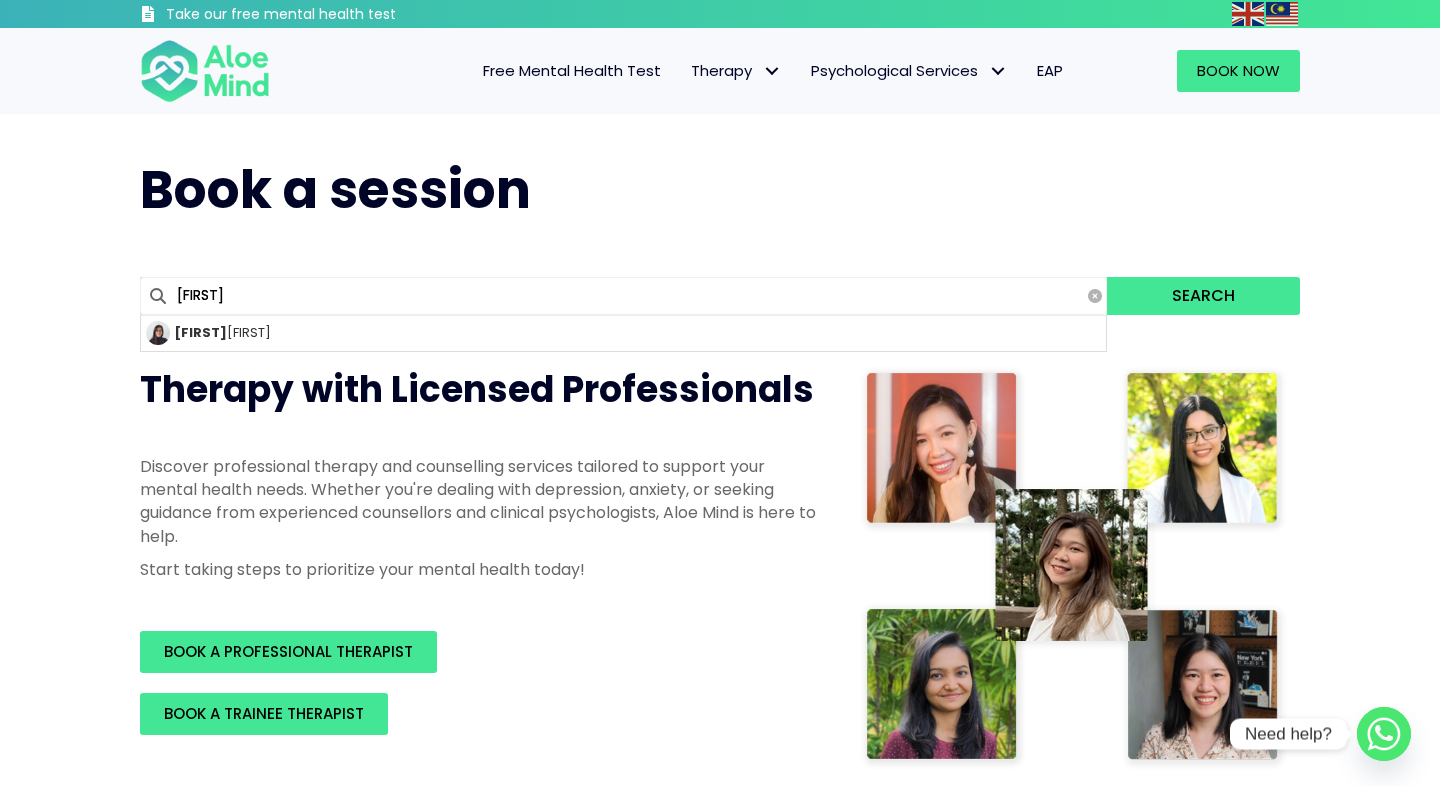 type on "[FIRST]" 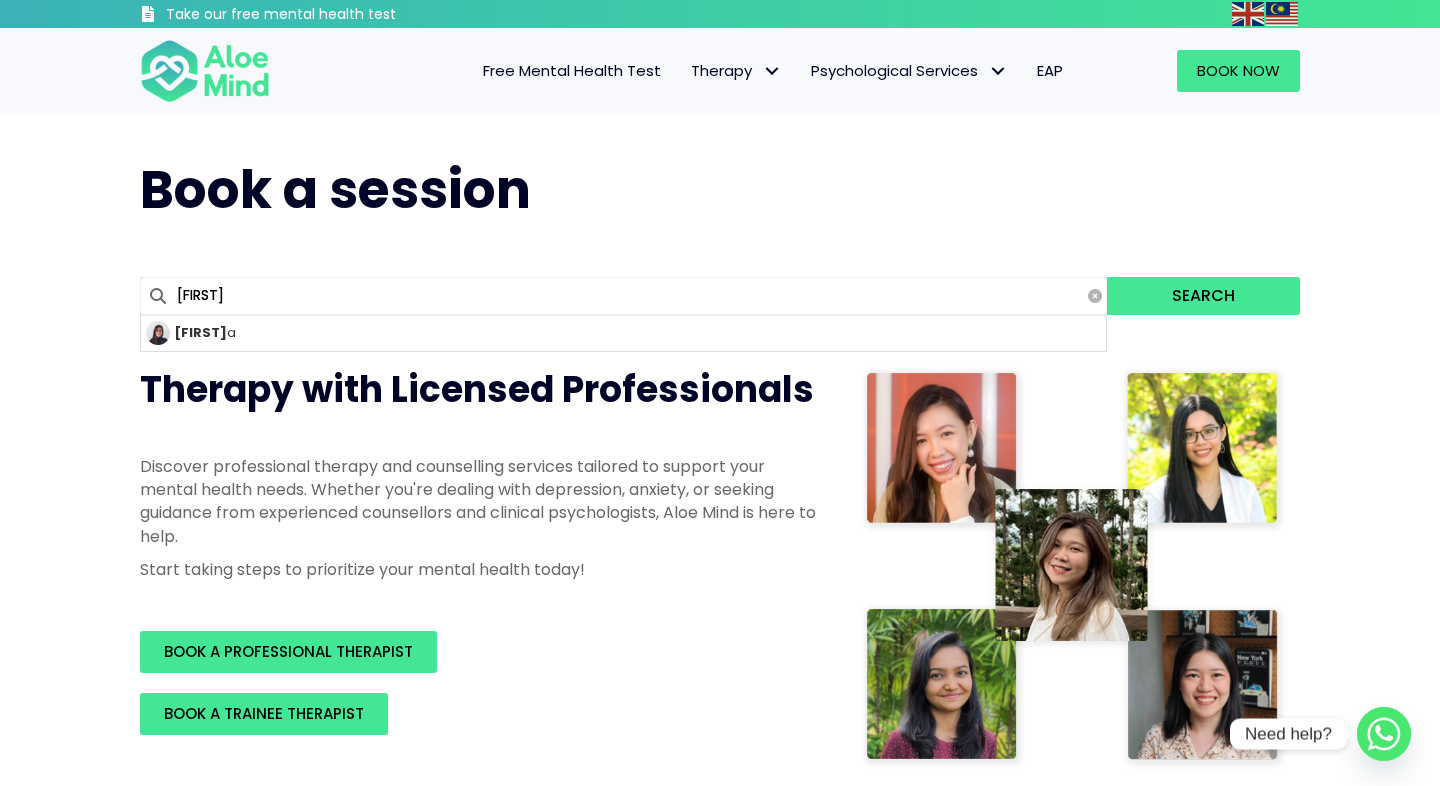type 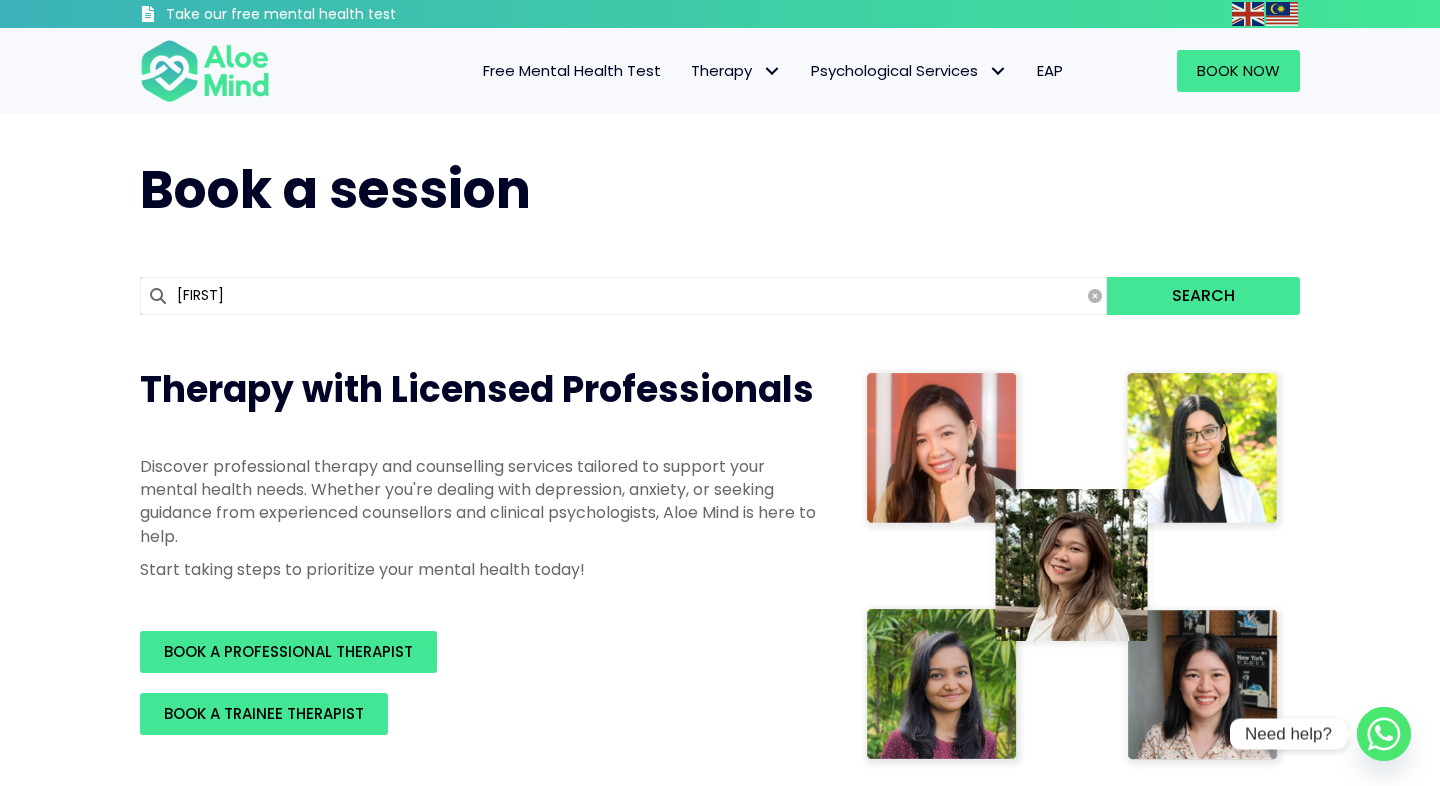type on "[FIRST]" 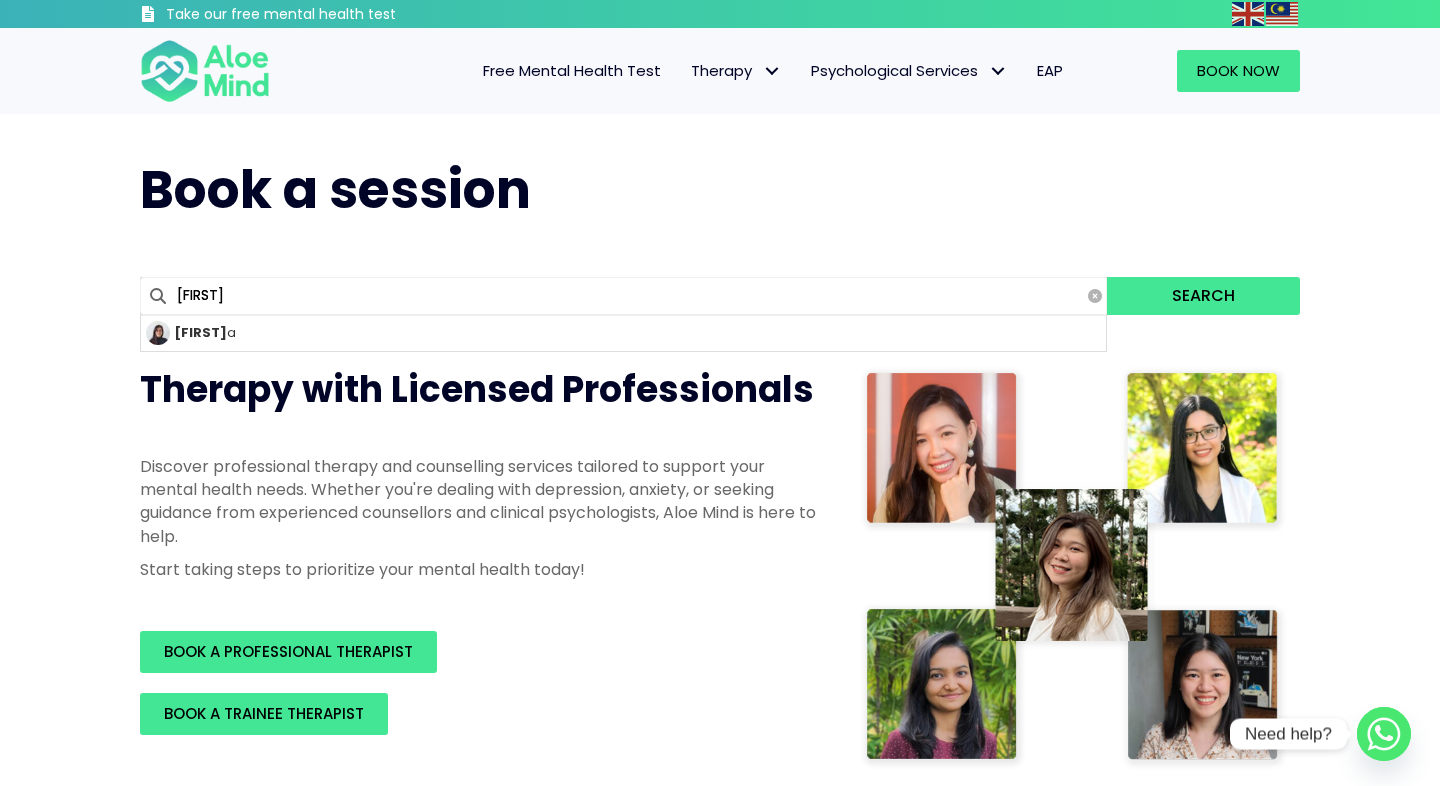 type 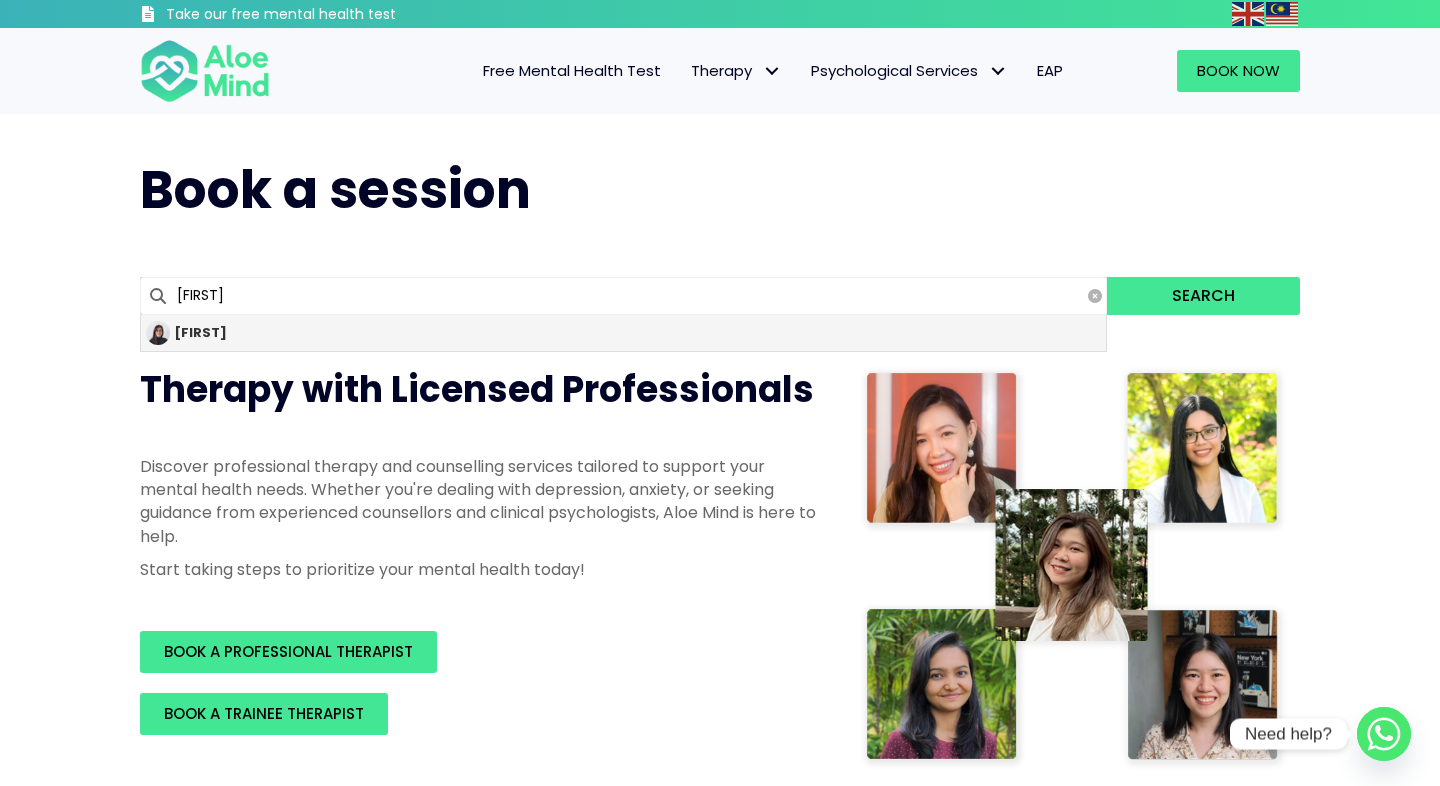 click on "[FIRST]" at bounding box center (623, 333) 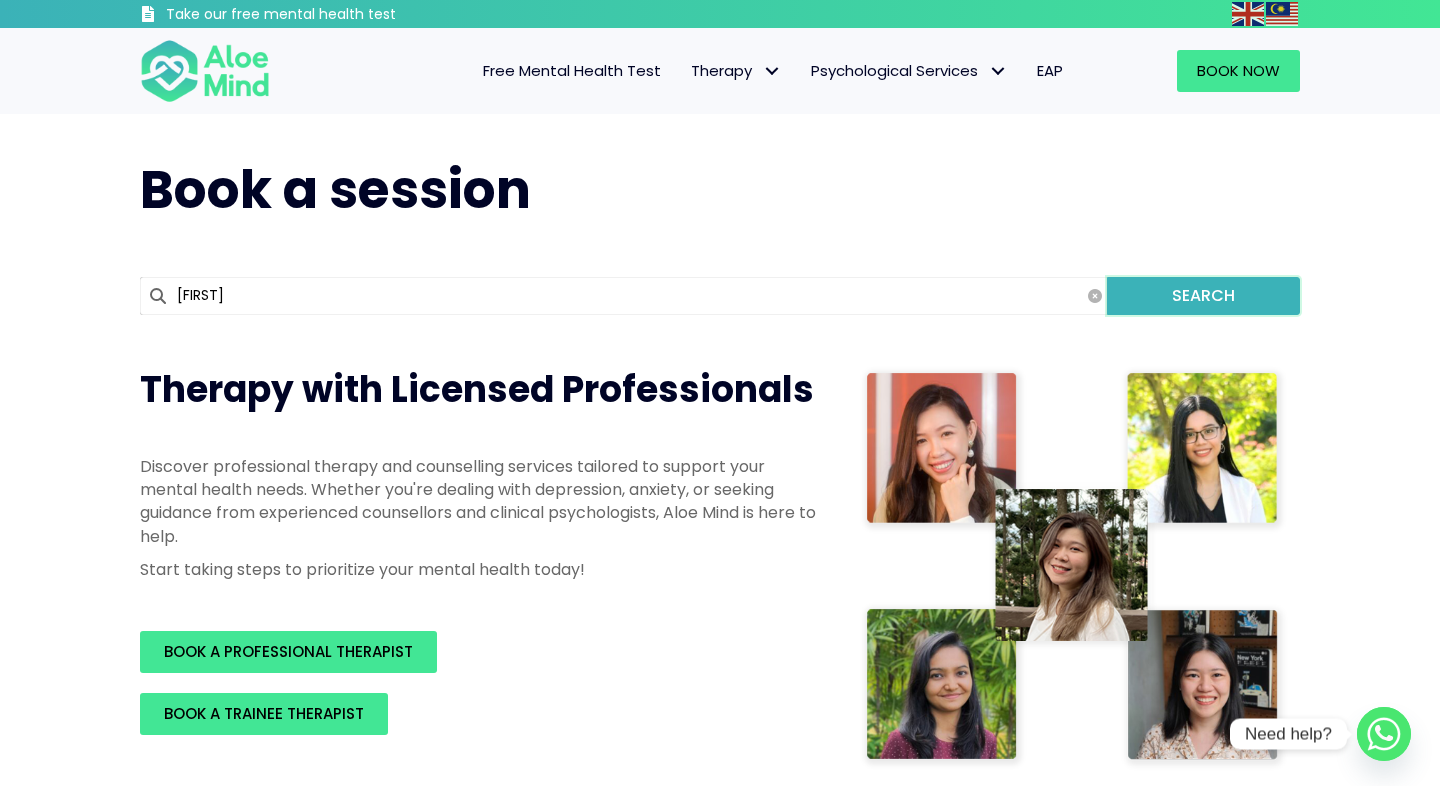 click on "Search" at bounding box center [1203, 296] 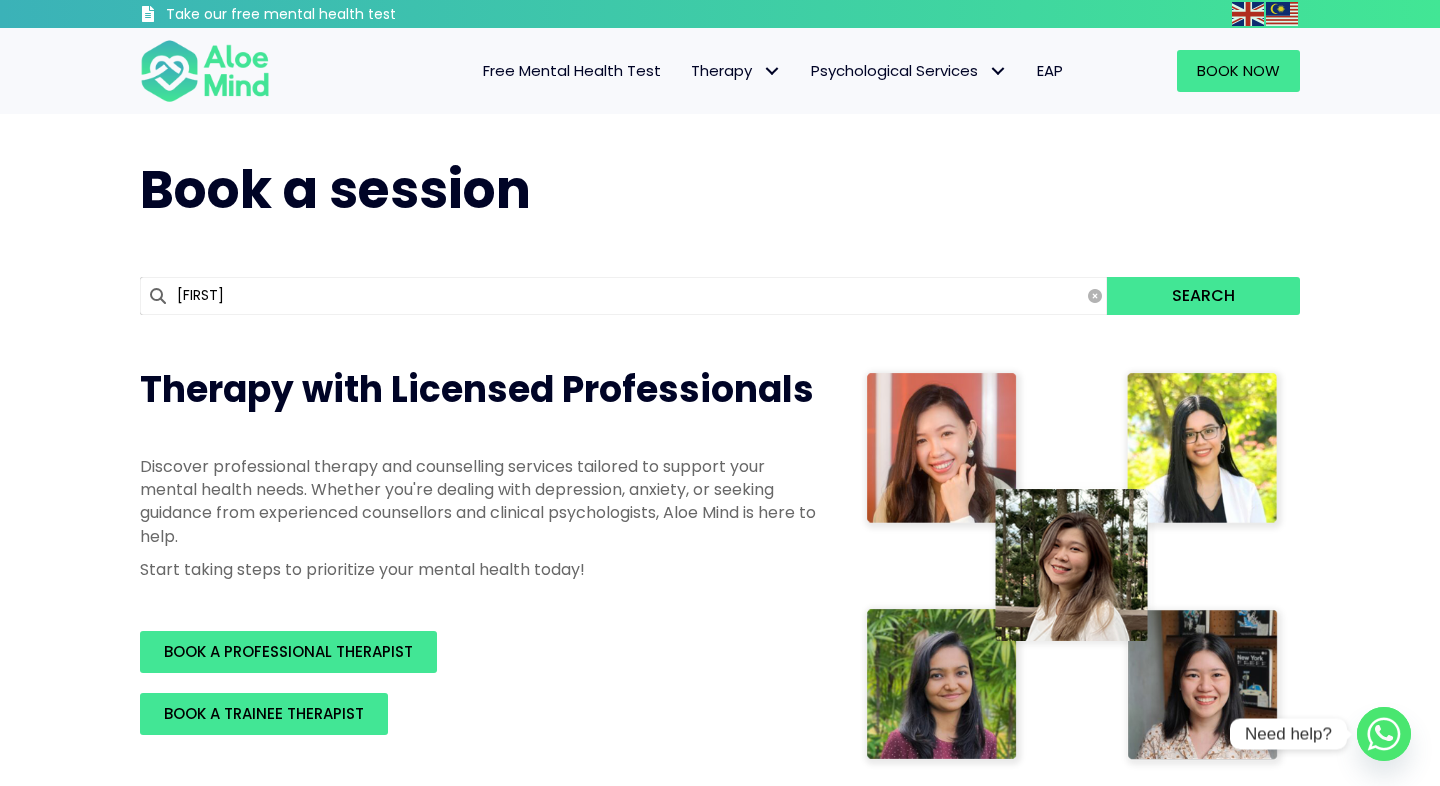 scroll, scrollTop: 0, scrollLeft: 0, axis: both 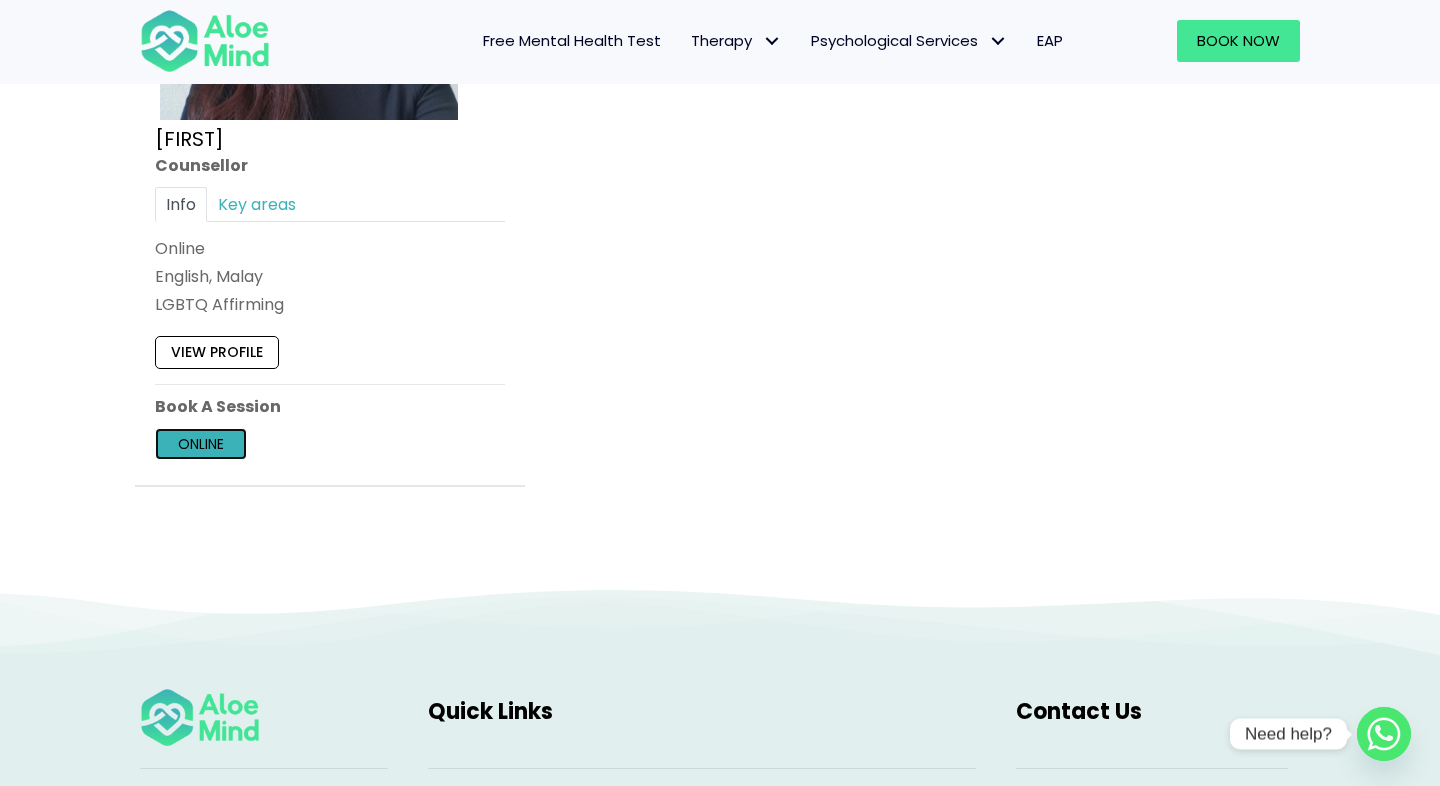click on "Online" at bounding box center (201, 444) 